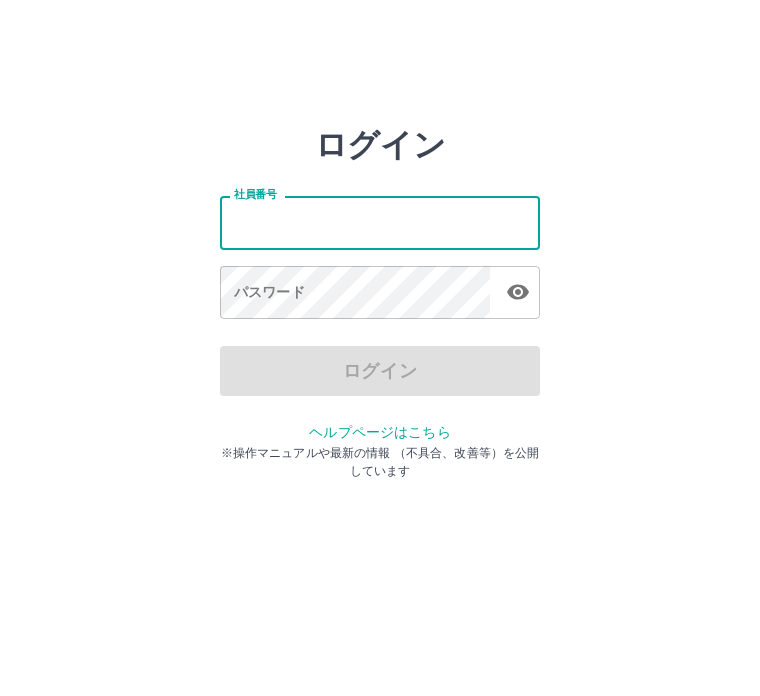scroll, scrollTop: 0, scrollLeft: 0, axis: both 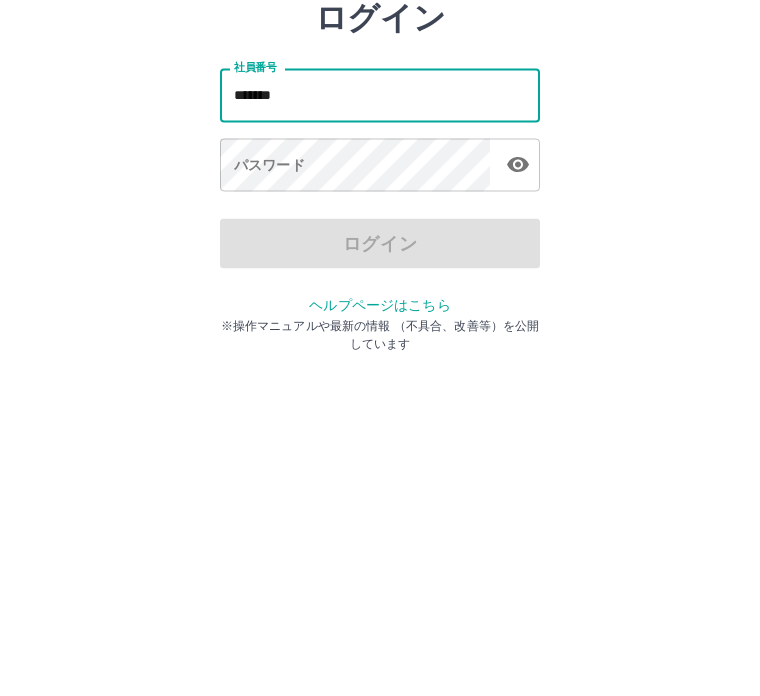 type on "*******" 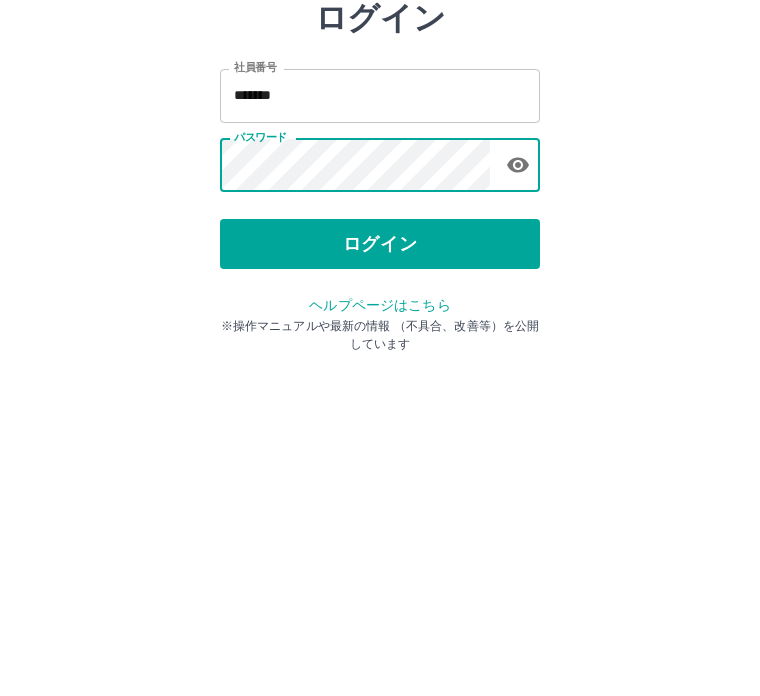 click on "ログイン" at bounding box center [380, 371] 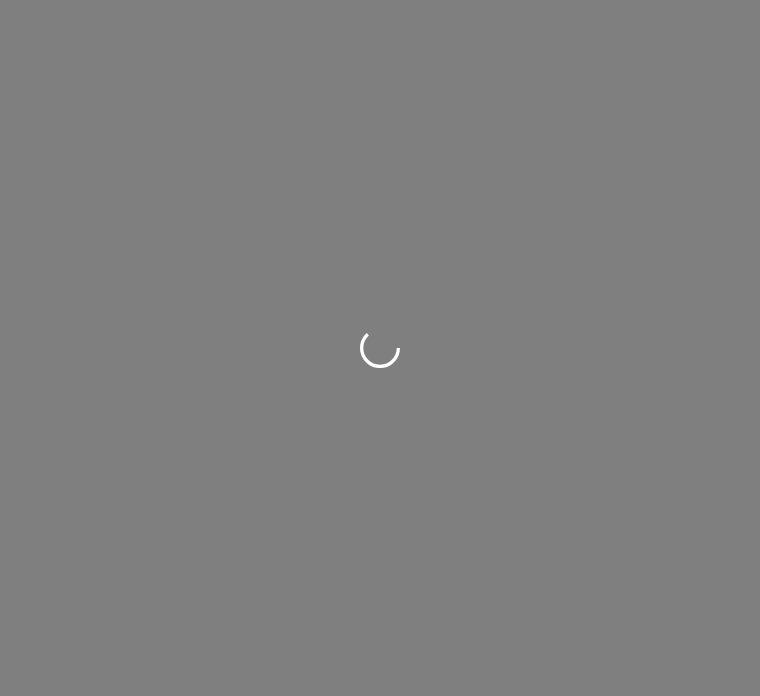 scroll, scrollTop: 0, scrollLeft: 0, axis: both 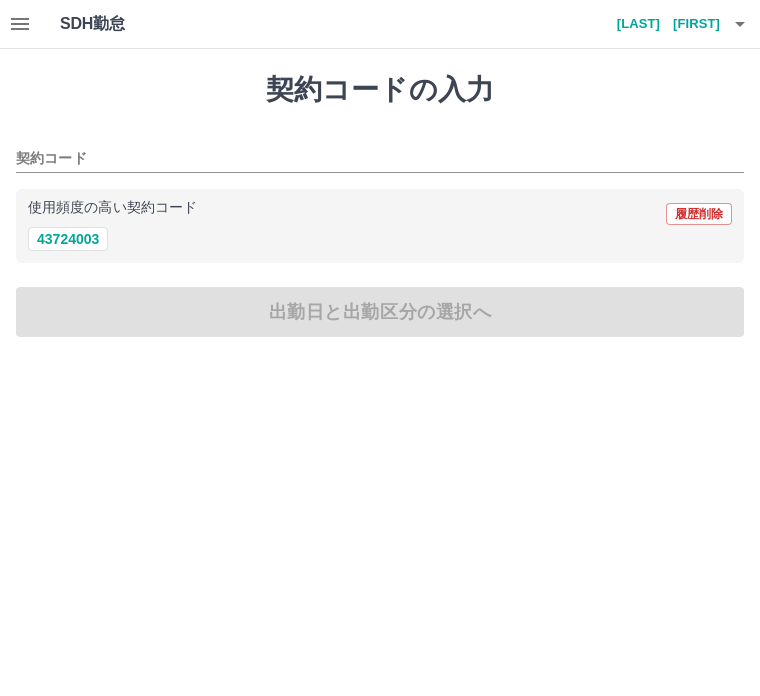 click on "43724003" at bounding box center [68, 239] 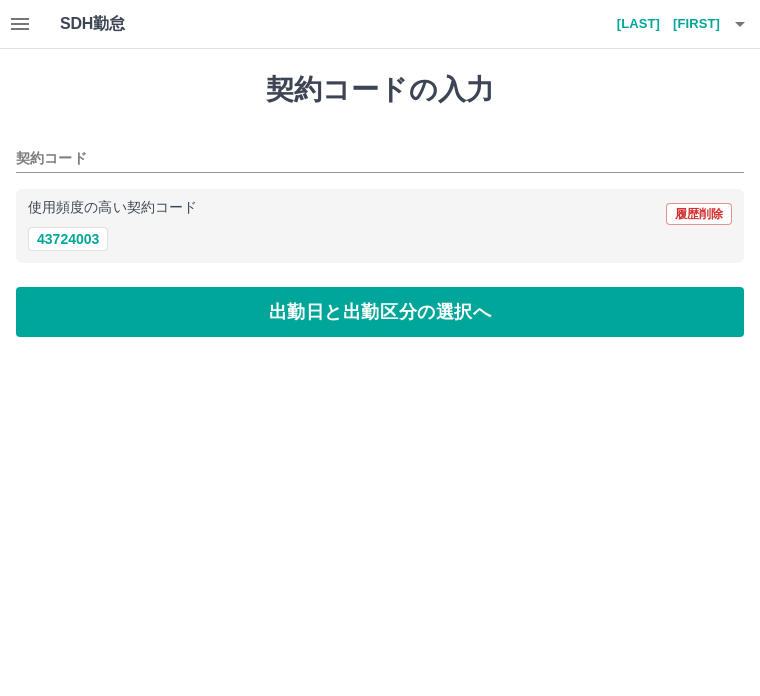 type on "********" 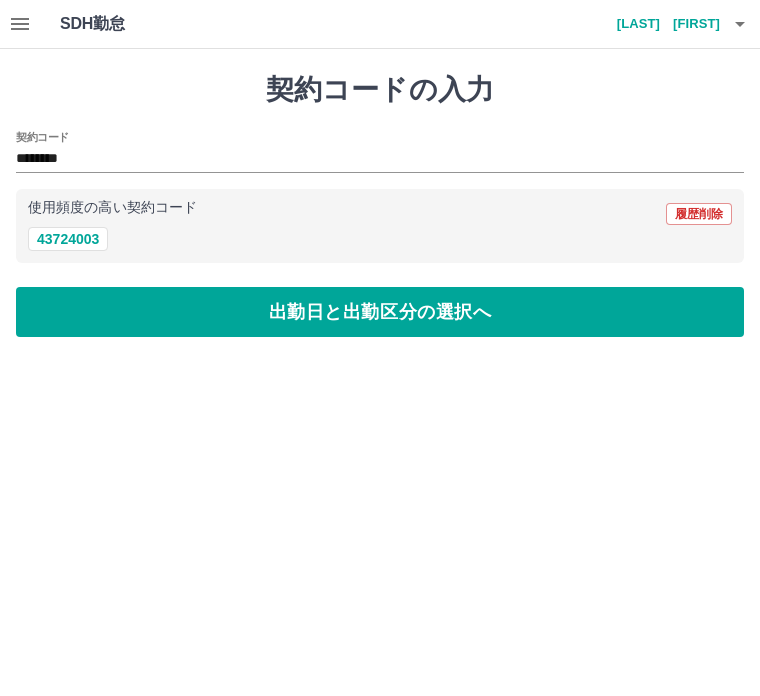 click on "出勤日と出勤区分の選択へ" at bounding box center (380, 312) 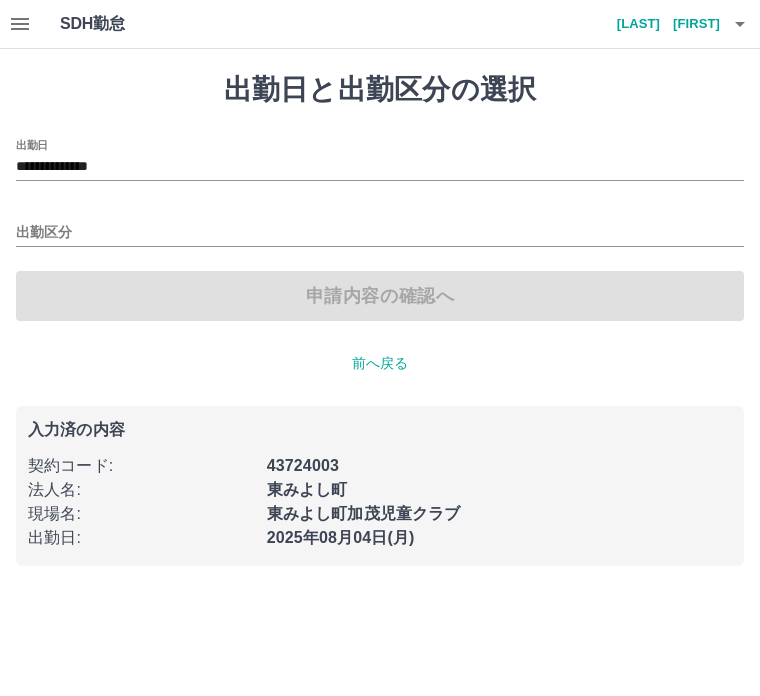 click on "出勤区分" at bounding box center [380, 233] 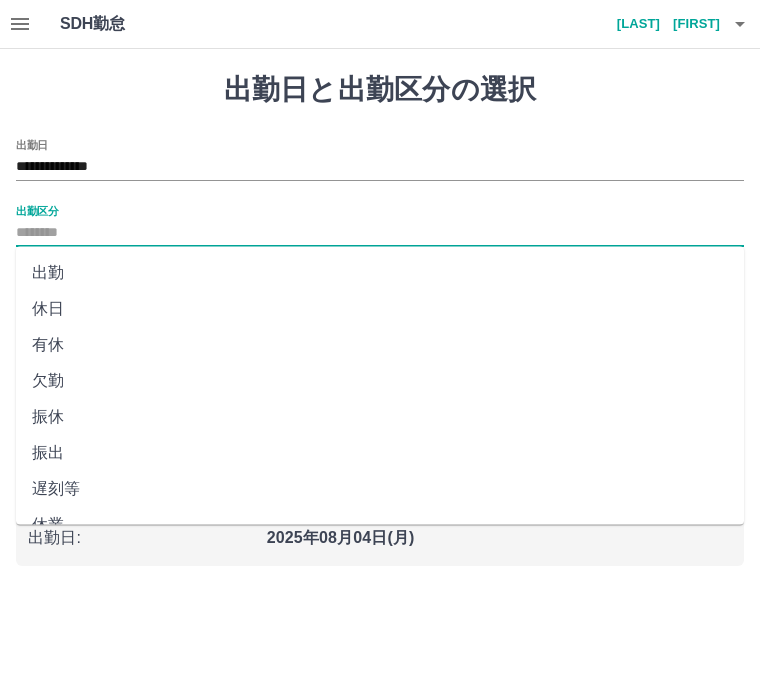 click on "出勤" at bounding box center [380, 273] 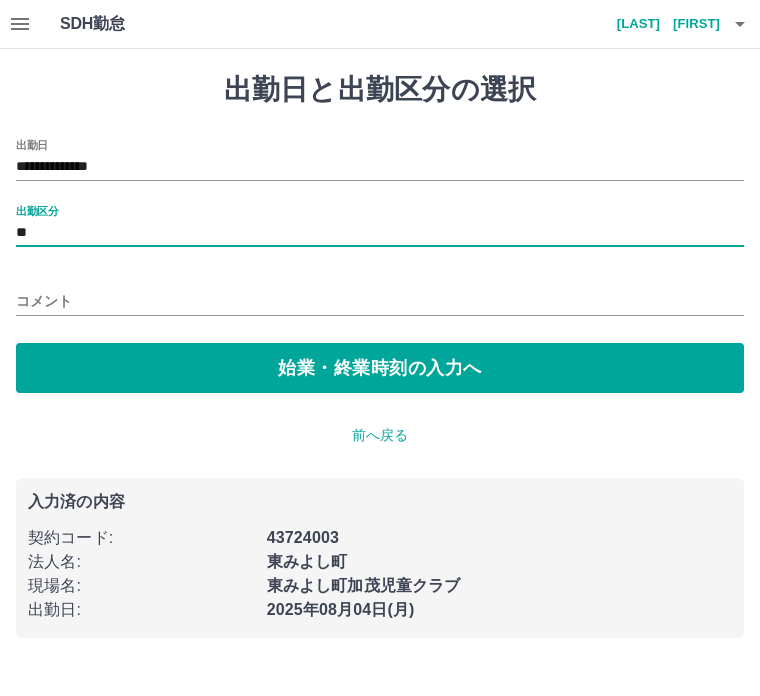 click on "コメント" at bounding box center (380, 301) 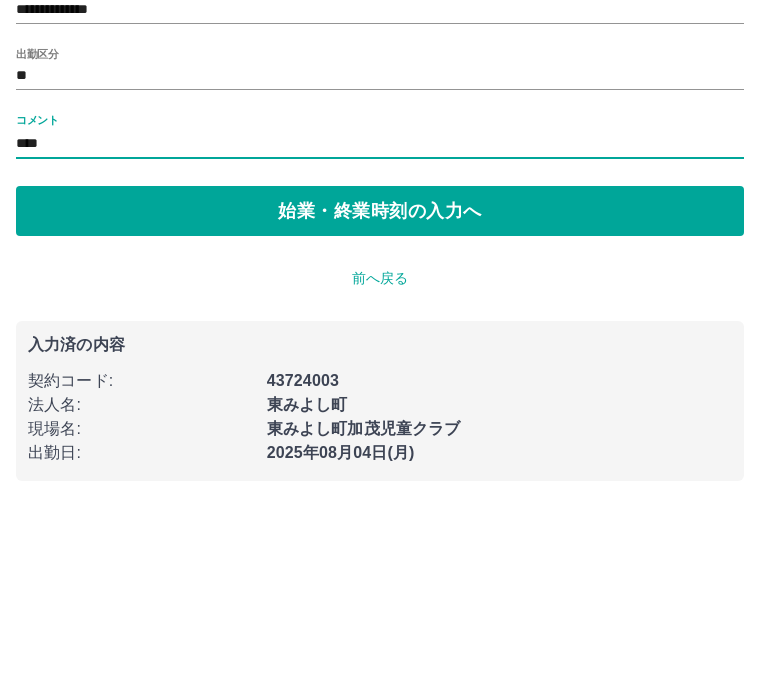 type on "****" 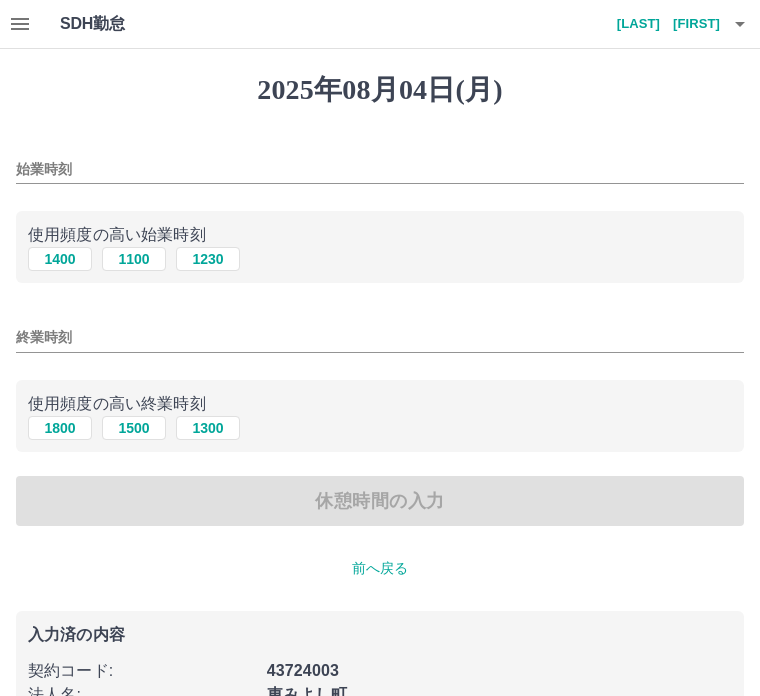 click on "始業時刻" at bounding box center [380, 169] 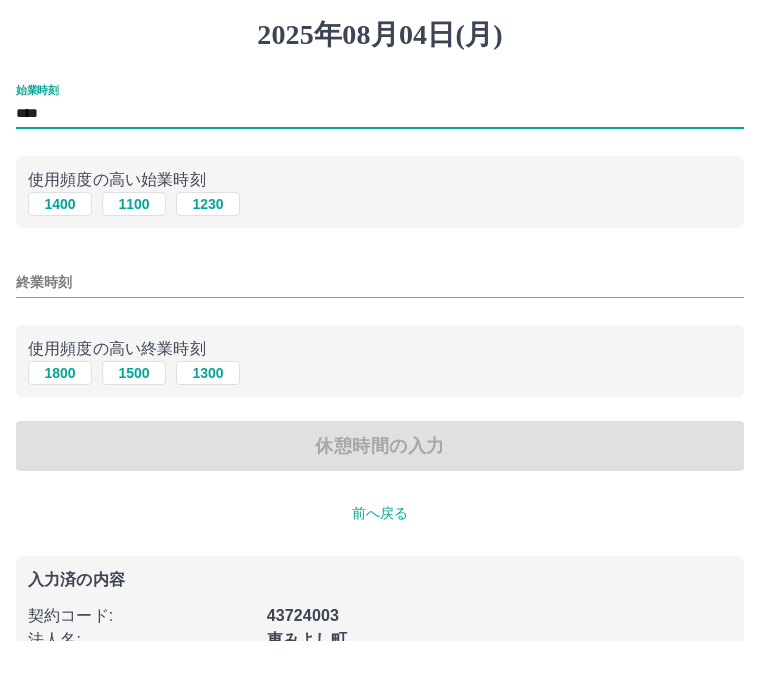 type on "****" 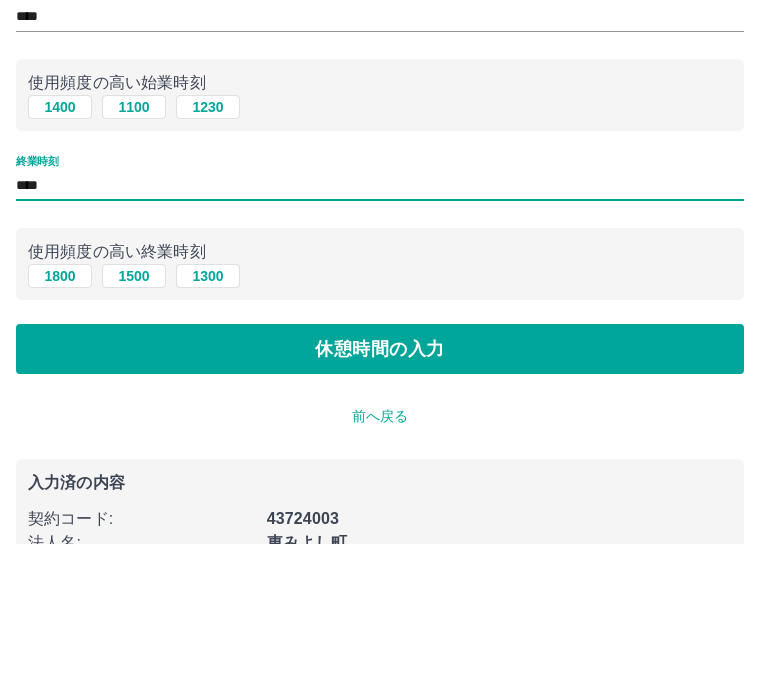 type on "****" 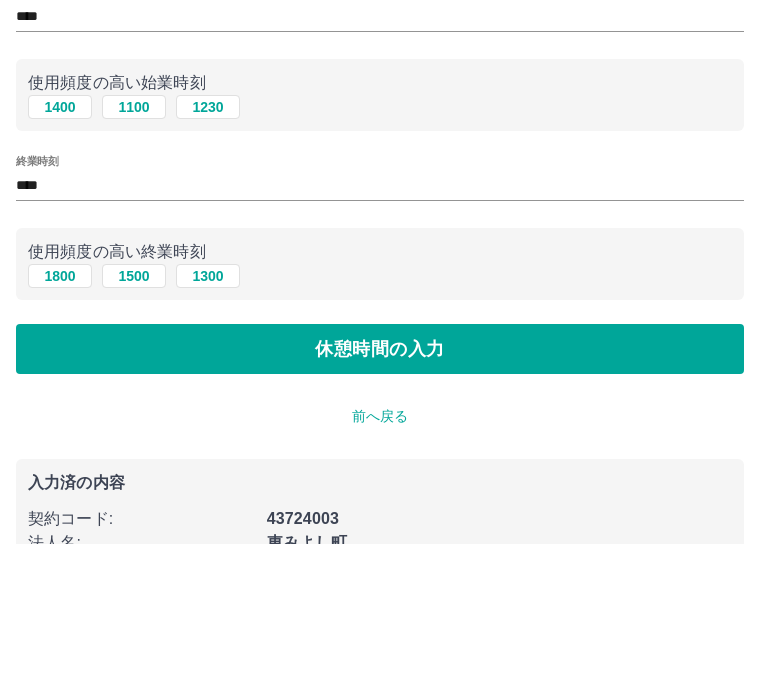 scroll, scrollTop: 80, scrollLeft: 0, axis: vertical 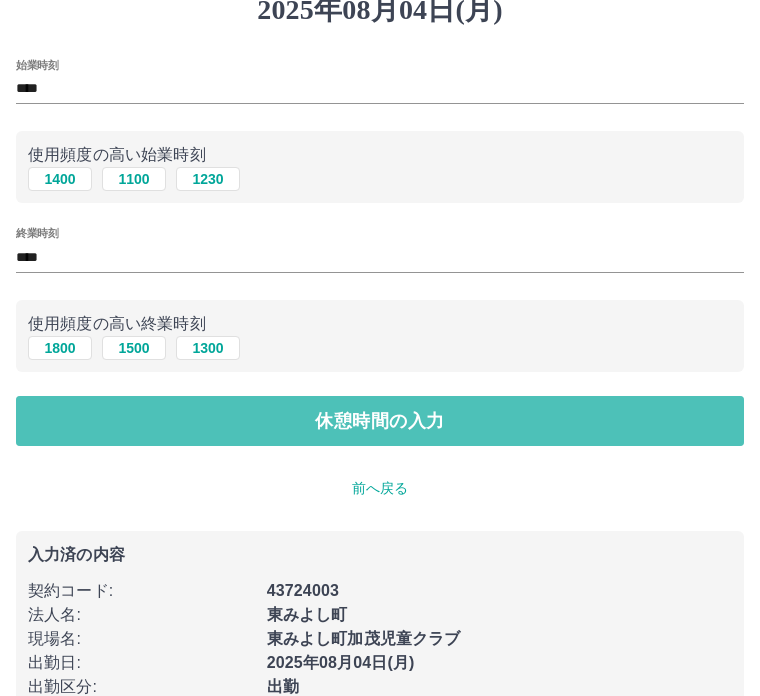 click on "休憩時間の入力" at bounding box center [380, 421] 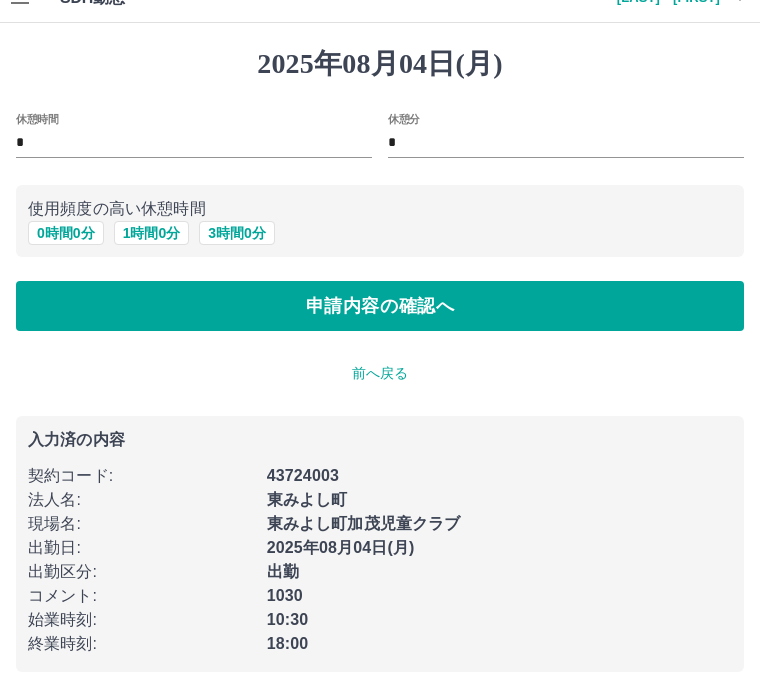 scroll, scrollTop: 27, scrollLeft: 0, axis: vertical 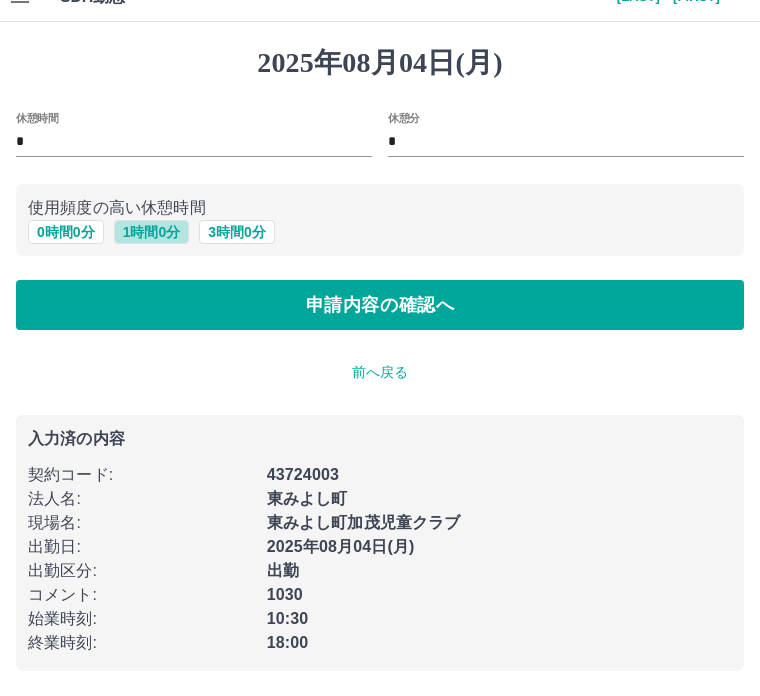 click on "1 時間 0 分" at bounding box center [152, 233] 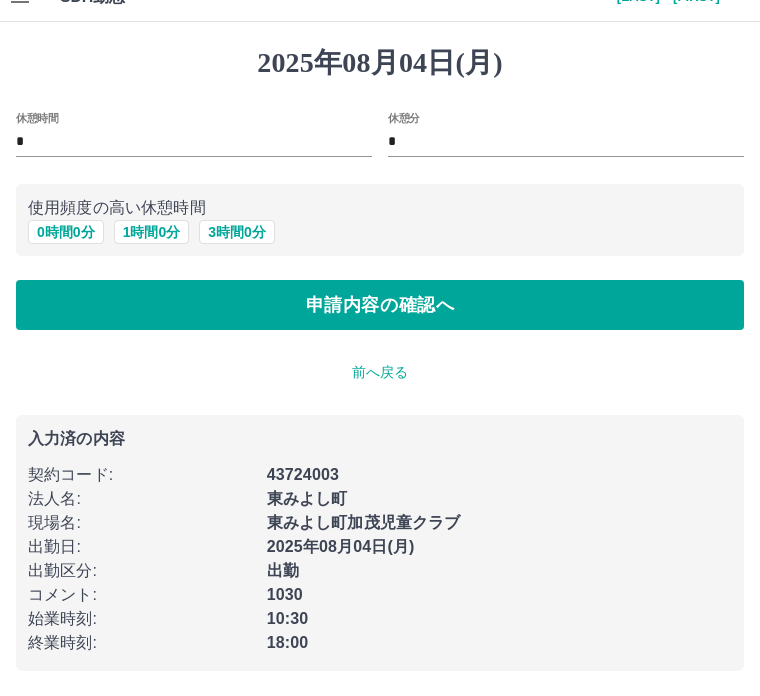 click on "前へ戻る" at bounding box center (380, 373) 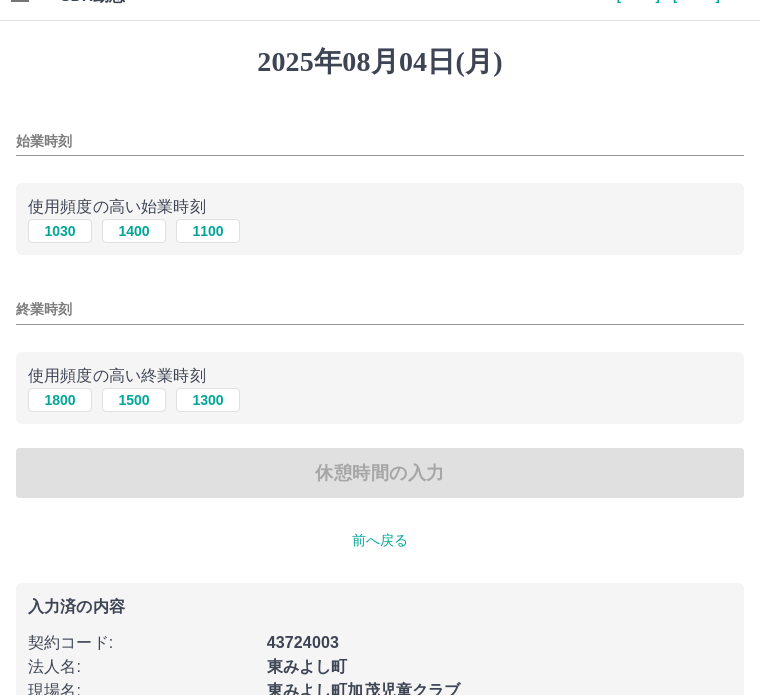 type on "****" 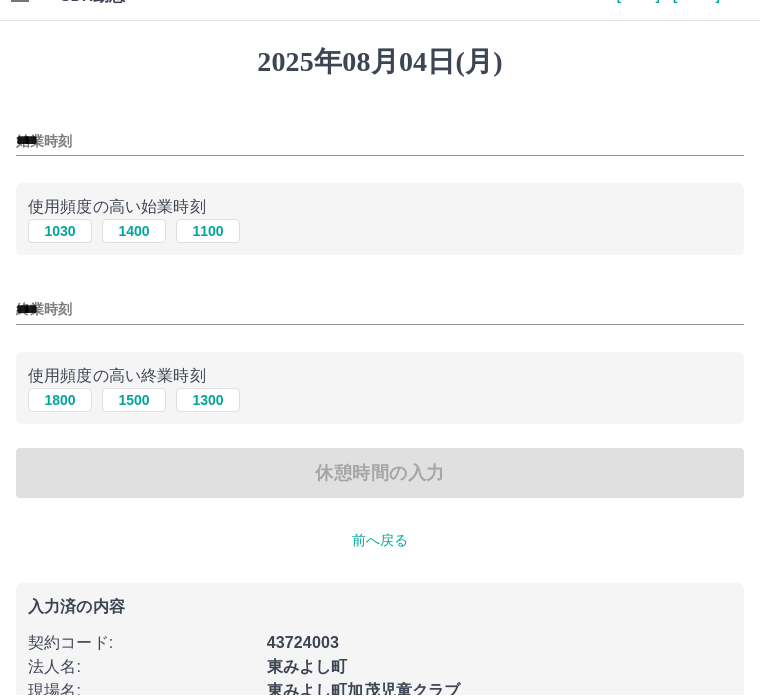 scroll, scrollTop: 0, scrollLeft: 0, axis: both 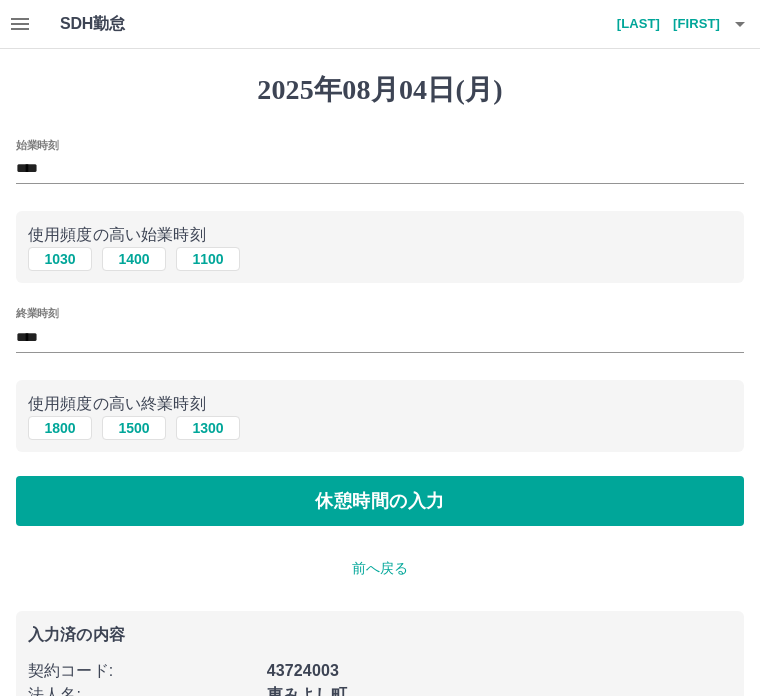 click on "前へ戻る" at bounding box center [380, 568] 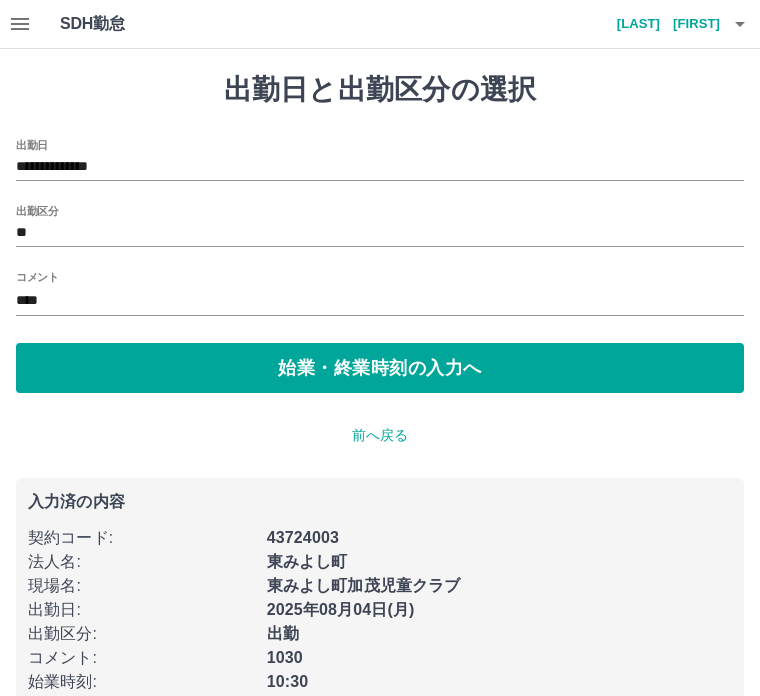 scroll, scrollTop: 1, scrollLeft: 0, axis: vertical 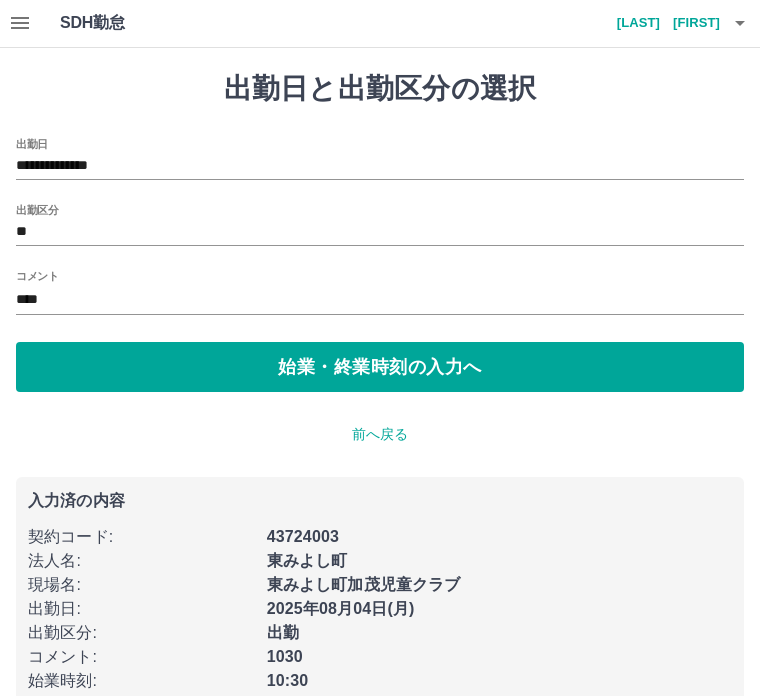 click on "コメント" at bounding box center [37, 275] 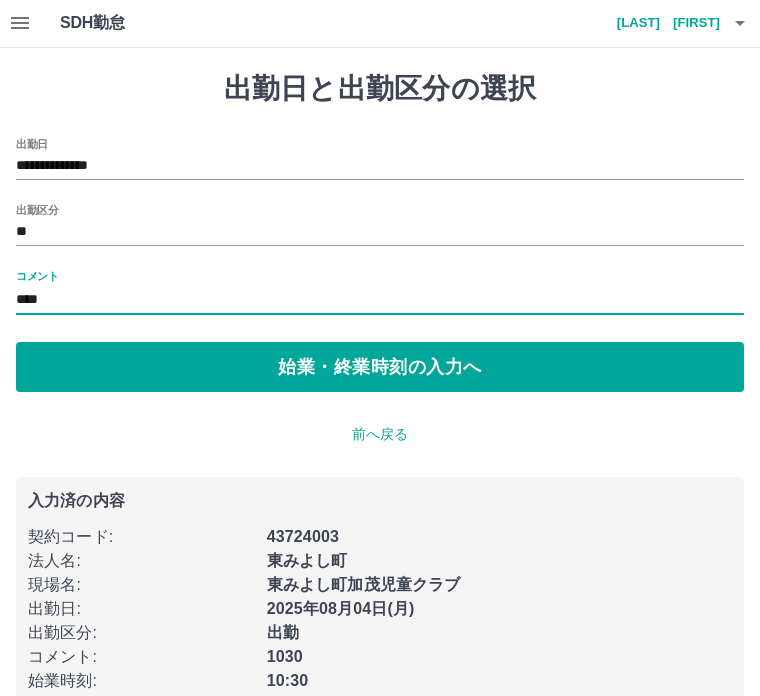 scroll, scrollTop: 0, scrollLeft: 0, axis: both 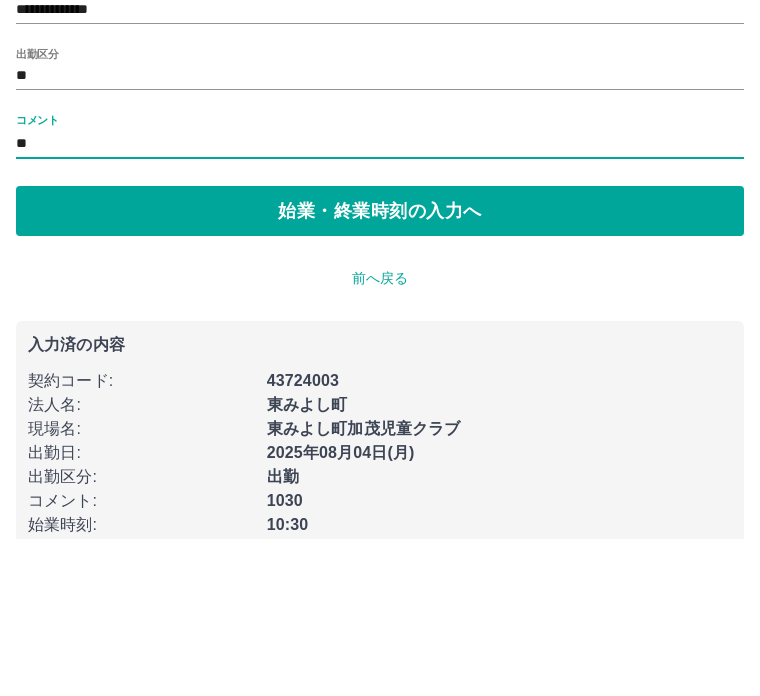 type on "*" 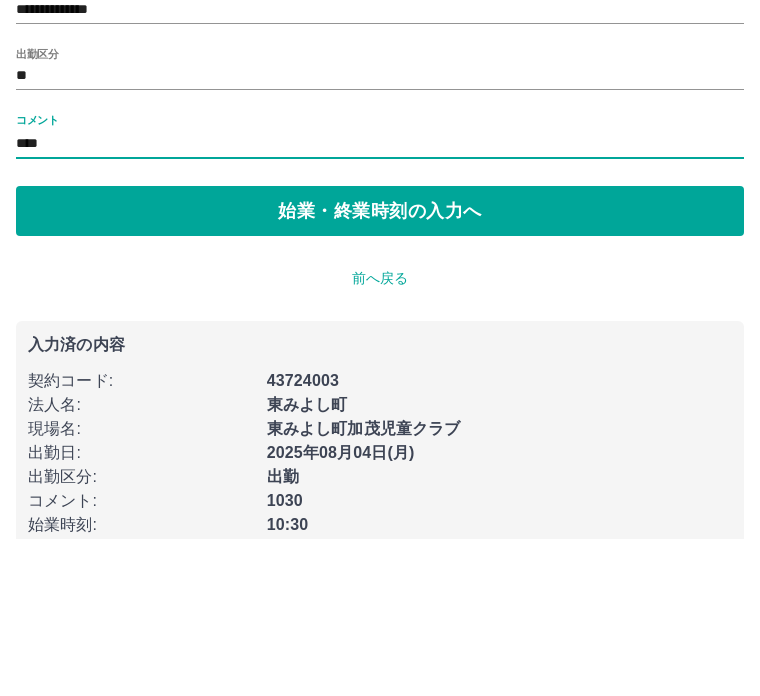scroll, scrollTop: 61, scrollLeft: 0, axis: vertical 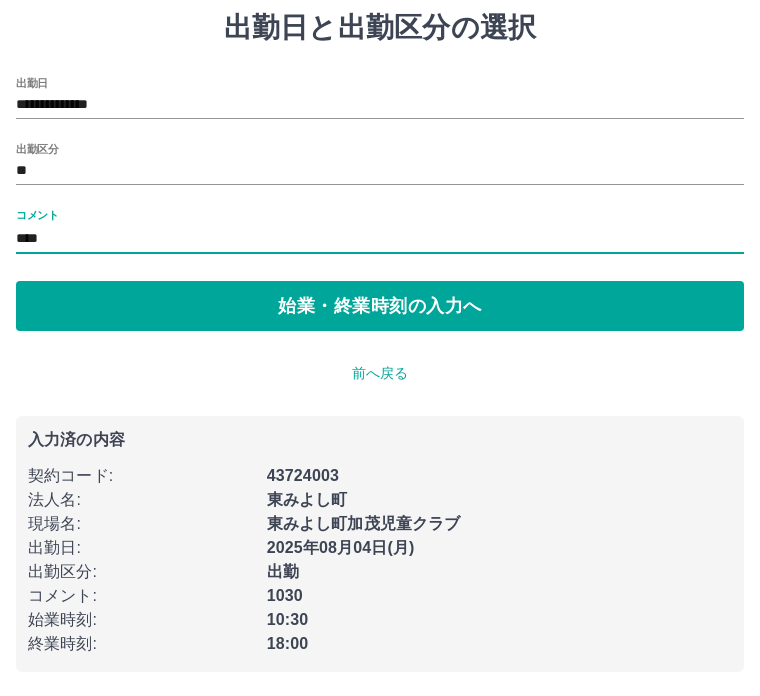 click on "****" at bounding box center (380, 240) 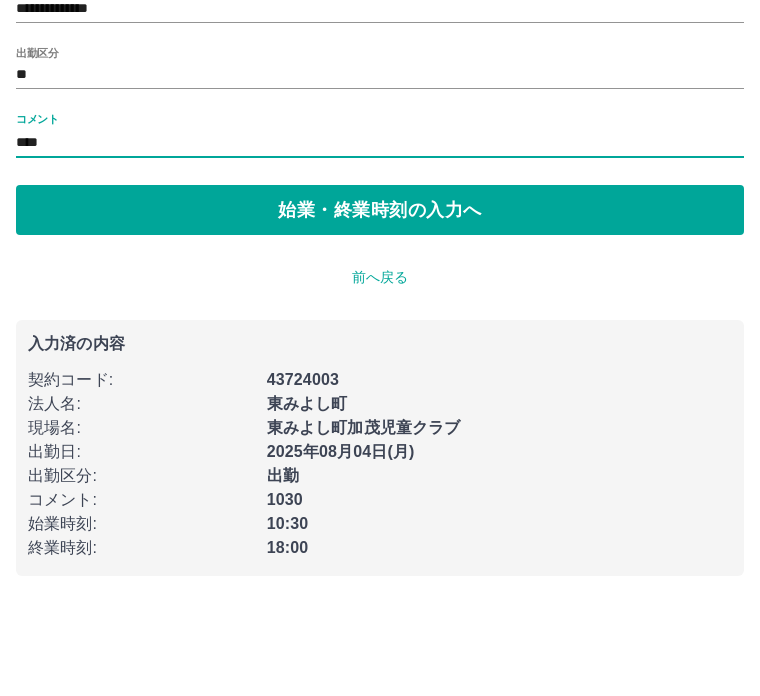 click on "****" at bounding box center [380, 240] 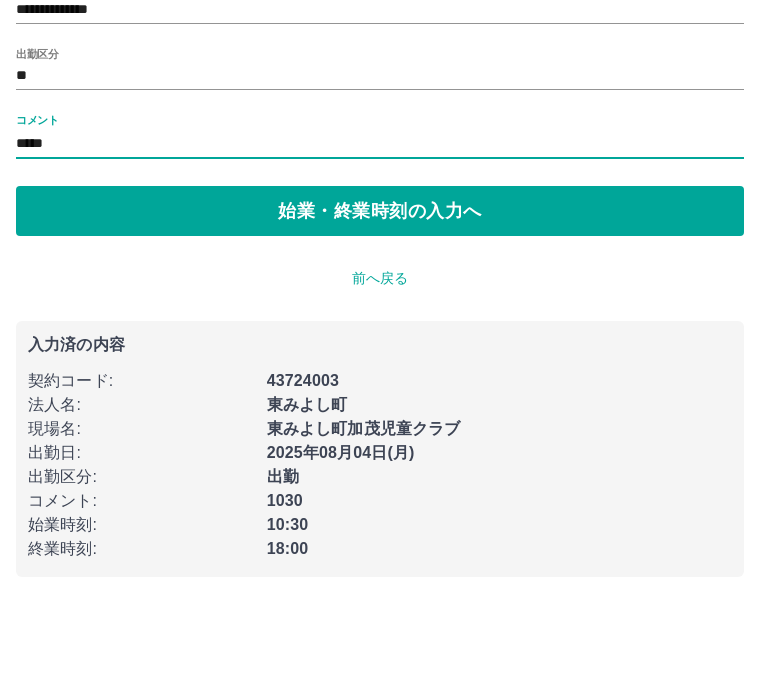 type on "*****" 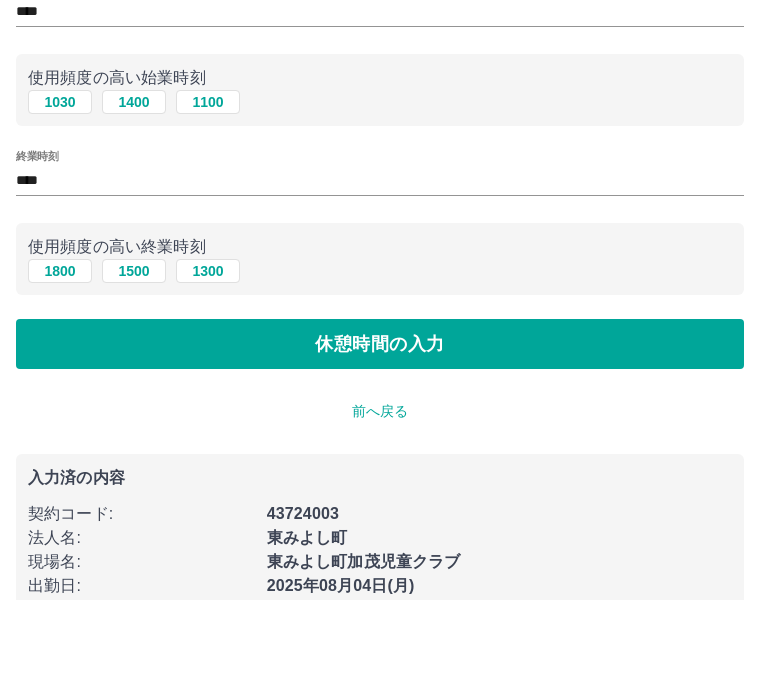 scroll, scrollTop: 62, scrollLeft: 0, axis: vertical 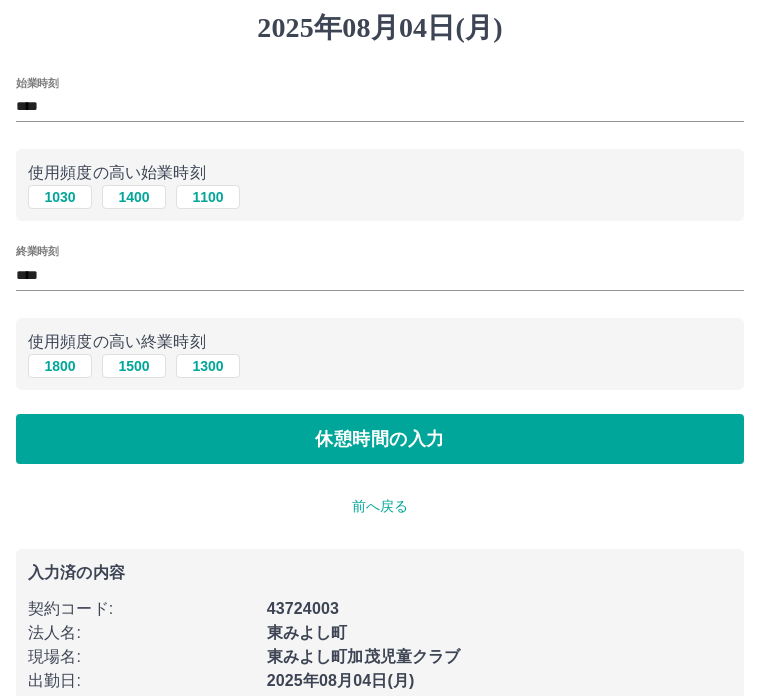 click on "休憩時間の入力" at bounding box center (380, 439) 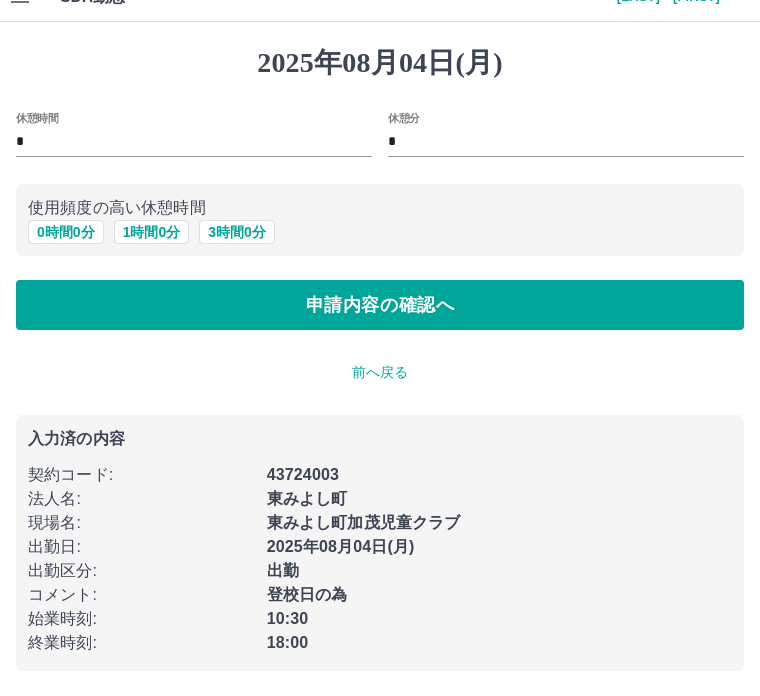 click on "1 時間 0 分" at bounding box center (152, 233) 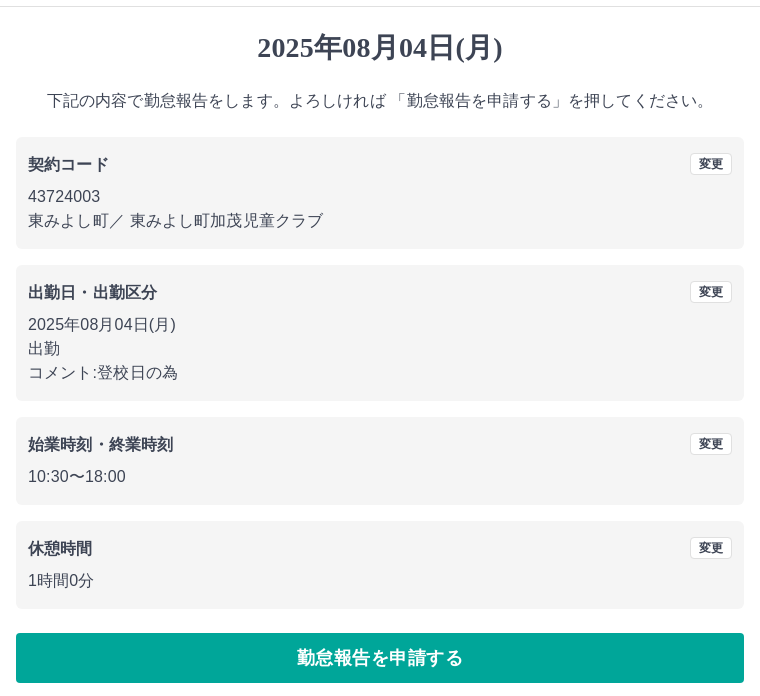 scroll, scrollTop: 52, scrollLeft: 0, axis: vertical 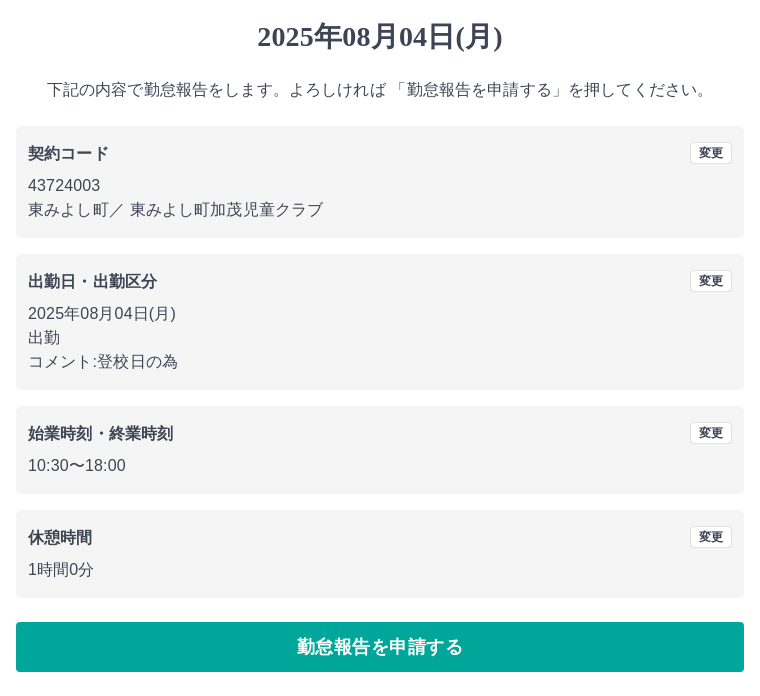 click on "勤怠報告を申請する" at bounding box center (380, 648) 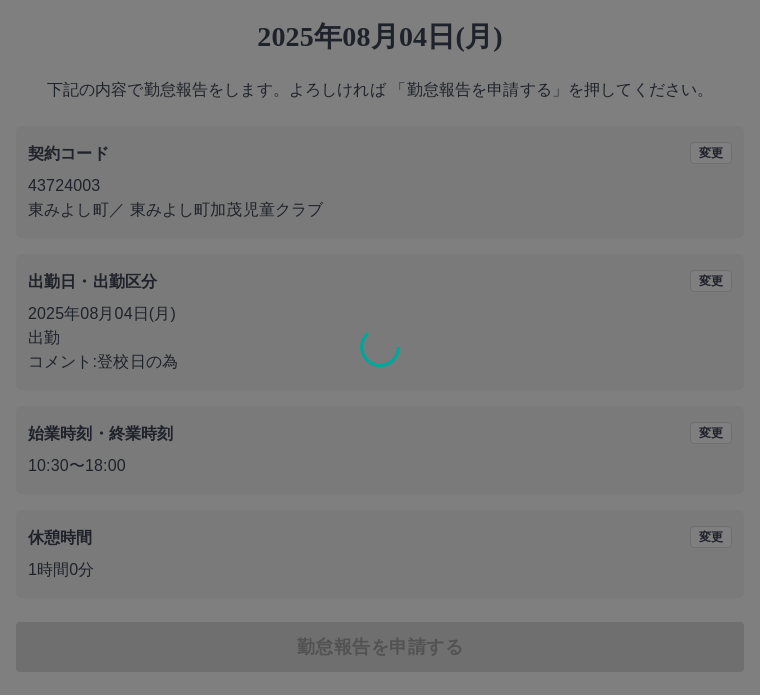 scroll, scrollTop: 0, scrollLeft: 0, axis: both 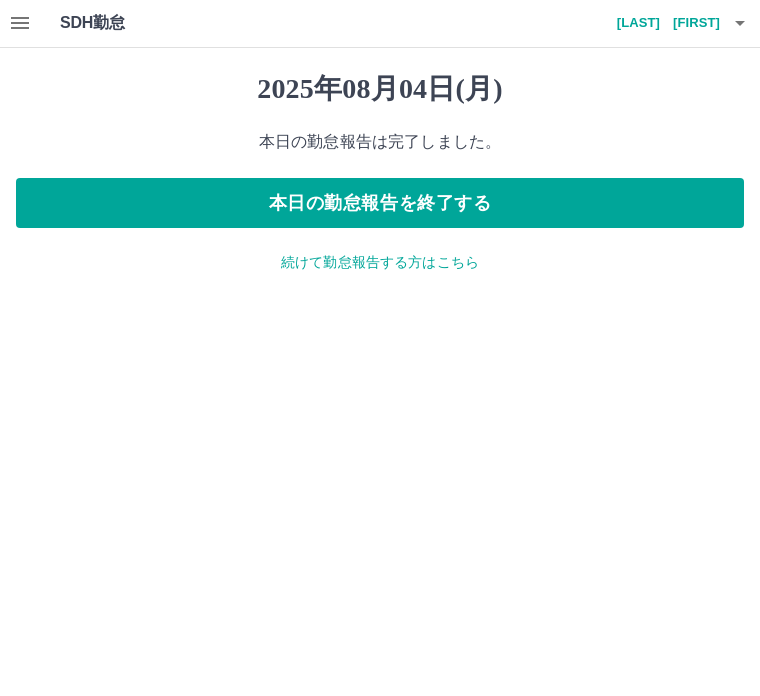 click on "本日の勤怠報告を終了する" at bounding box center [380, 204] 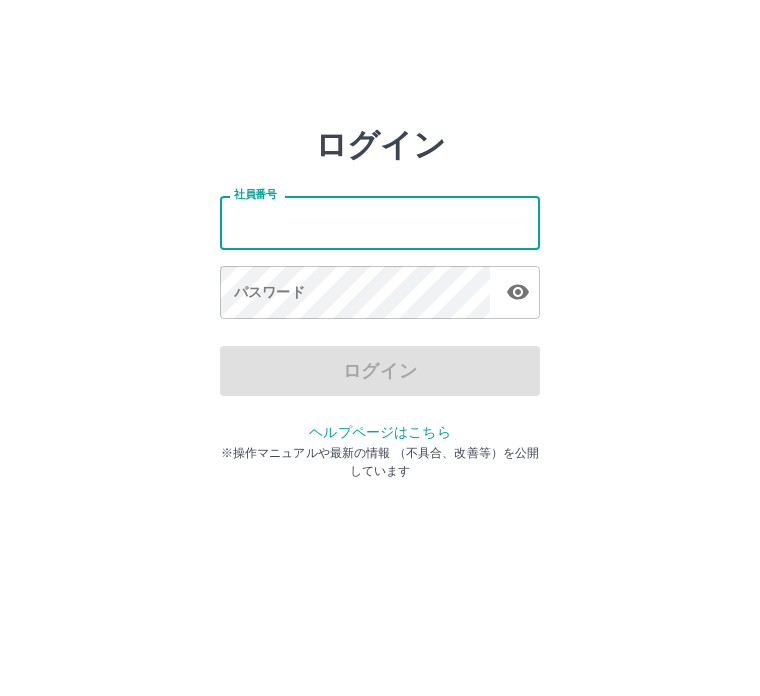 scroll, scrollTop: 0, scrollLeft: 0, axis: both 